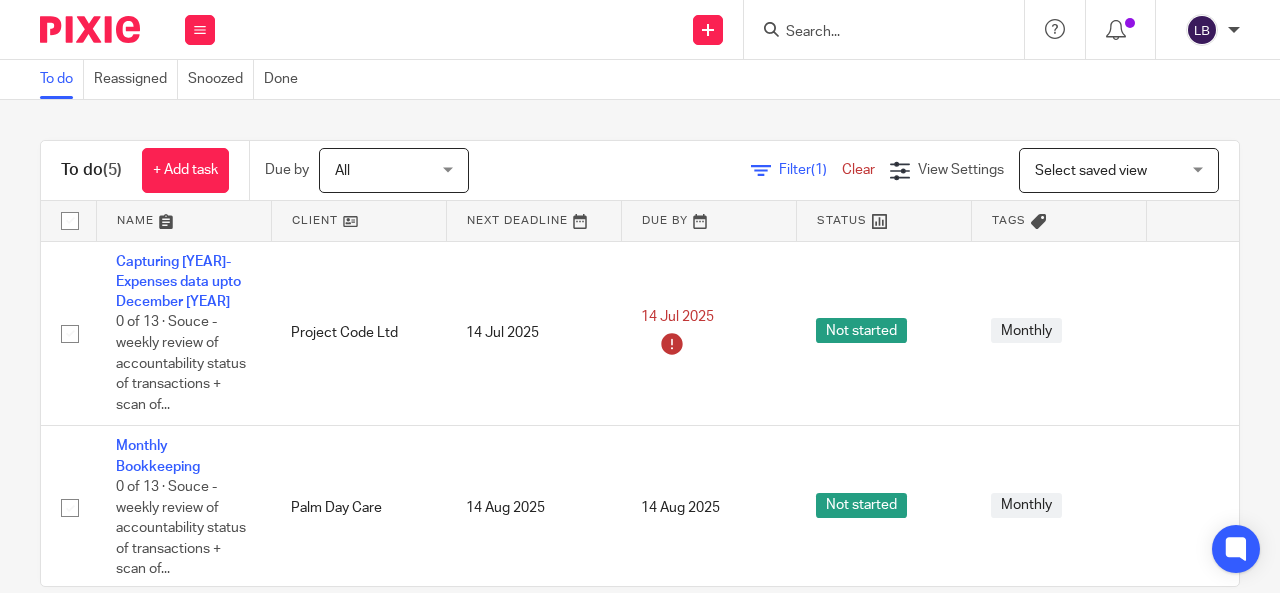 scroll, scrollTop: 0, scrollLeft: 0, axis: both 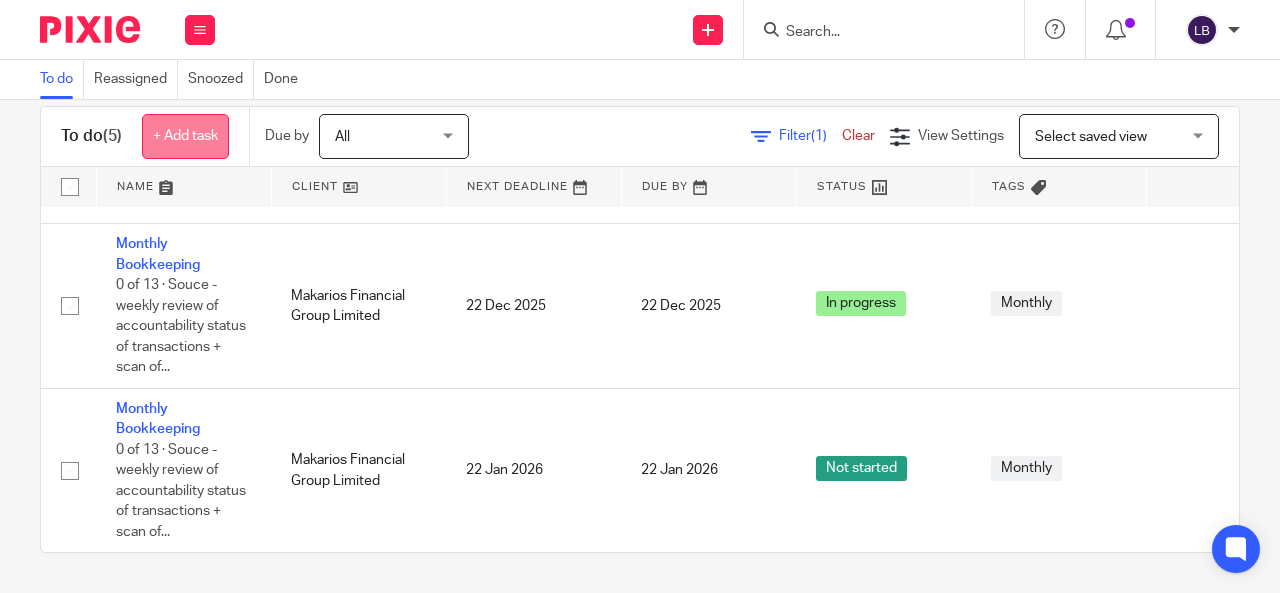 click on "+ Add task" at bounding box center (185, 136) 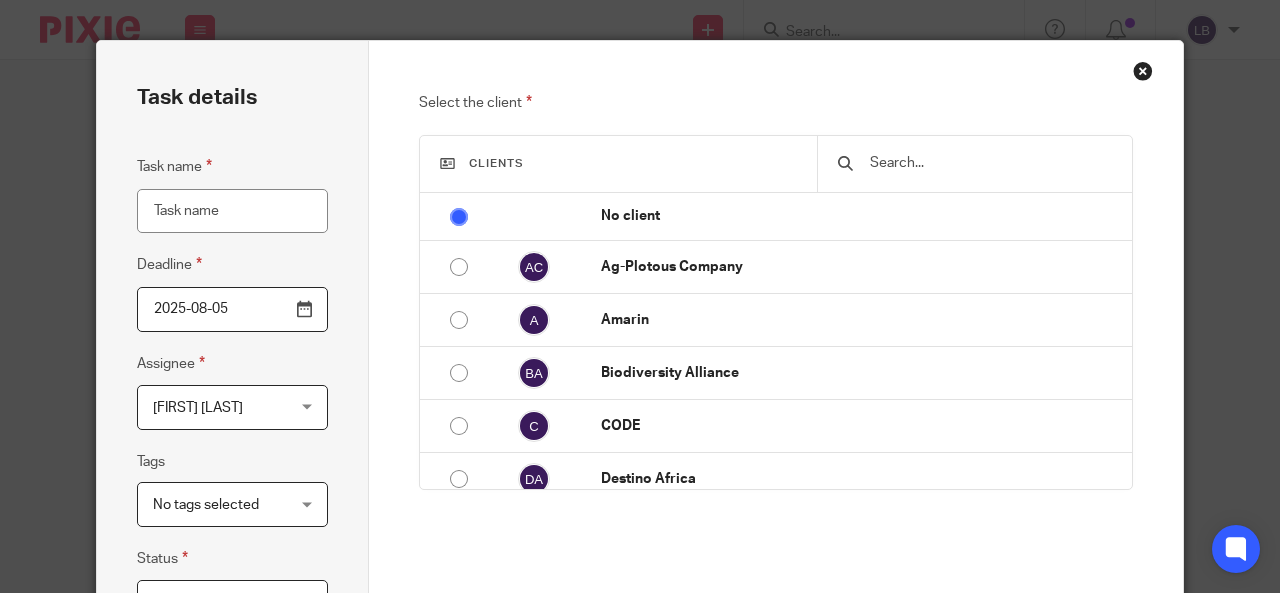 scroll, scrollTop: 0, scrollLeft: 0, axis: both 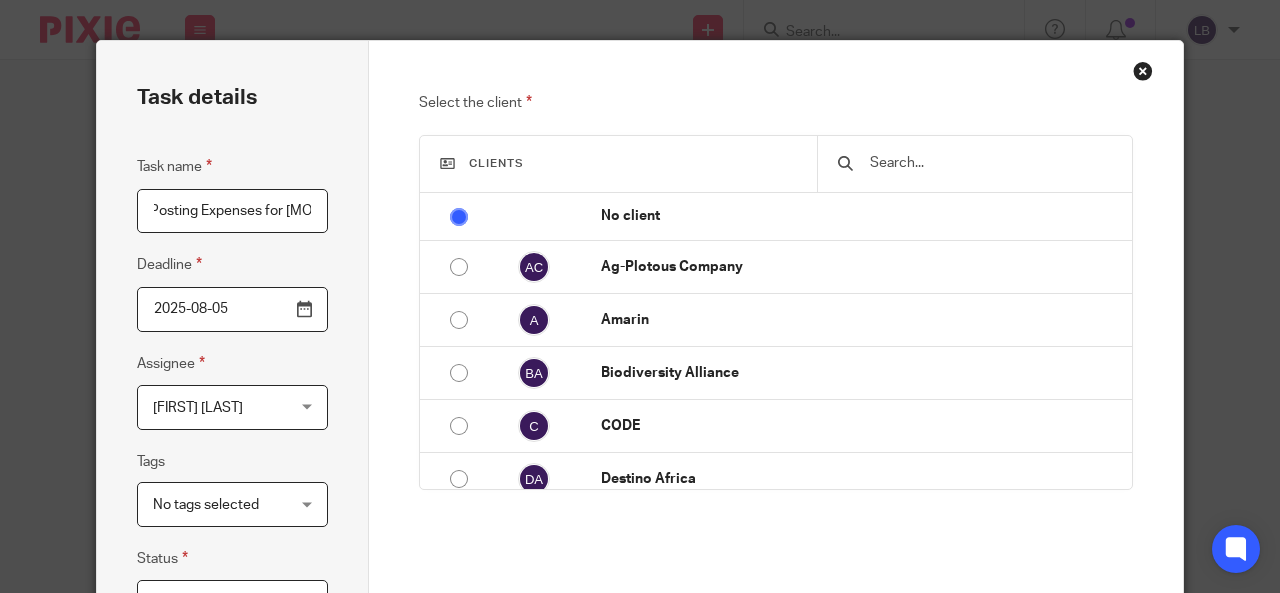 click on "Posting Expenses for July" at bounding box center (232, 211) 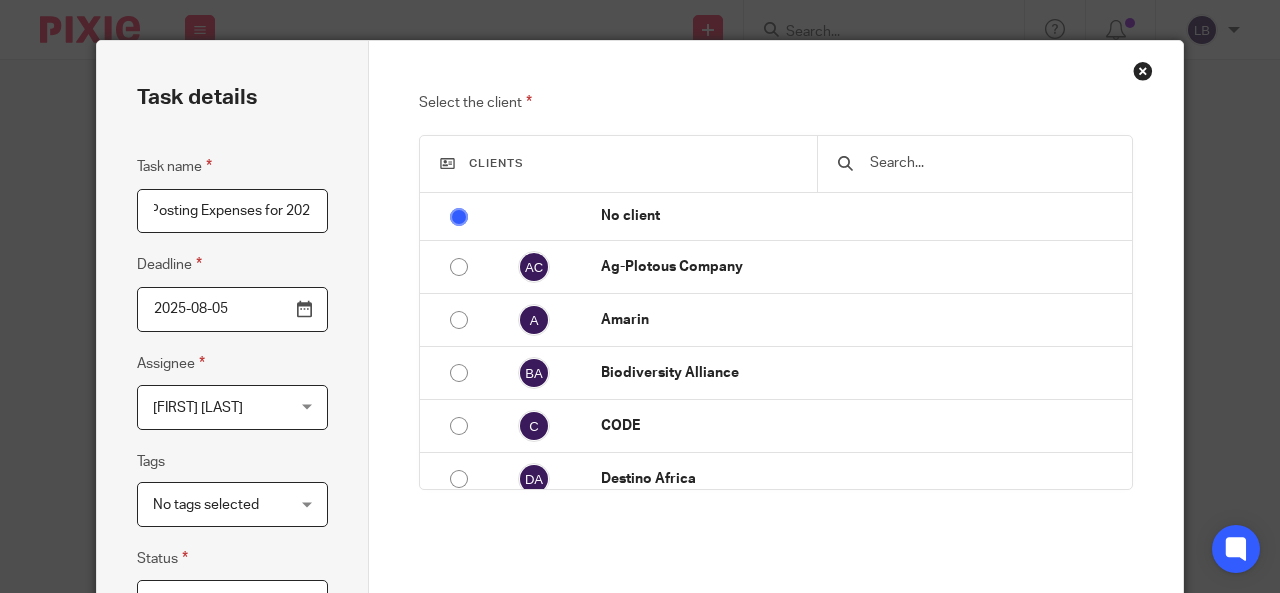 scroll, scrollTop: 0, scrollLeft: 12, axis: horizontal 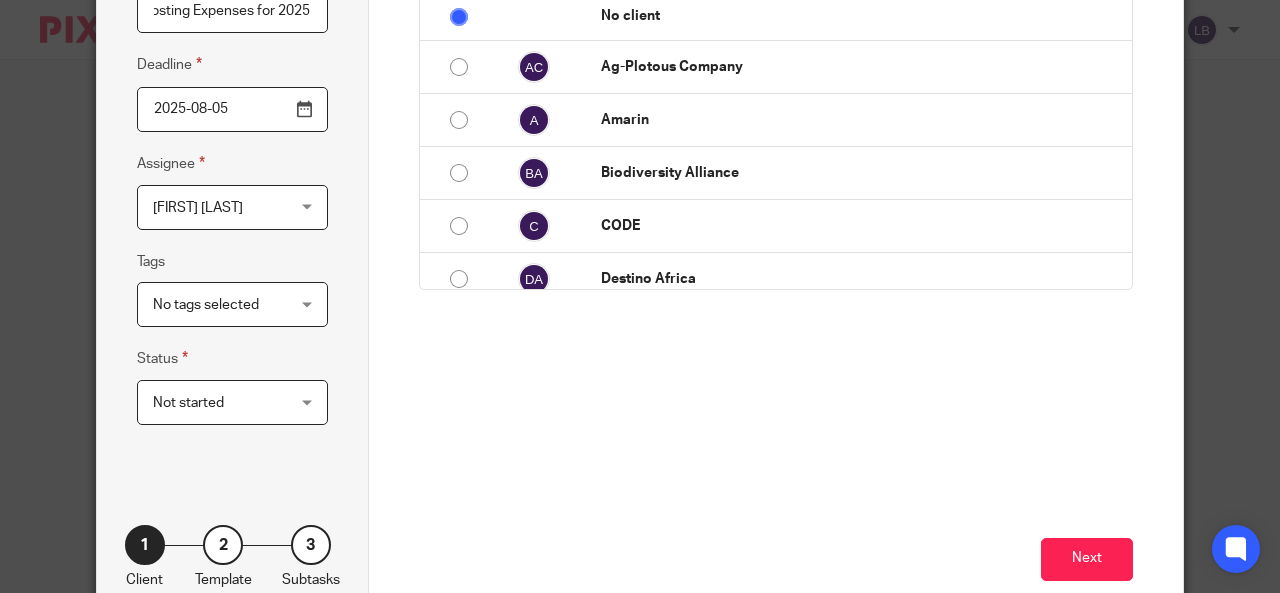 type on "Posting Expenses for [YEAR]" 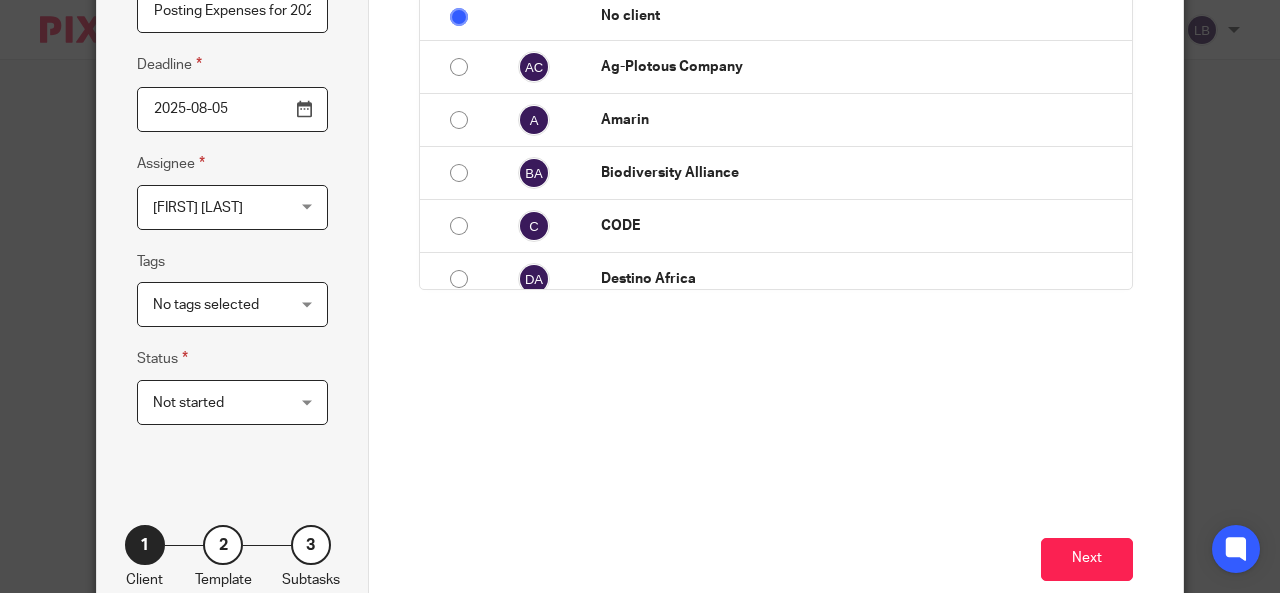 click on "Not started
Not started" at bounding box center (232, 402) 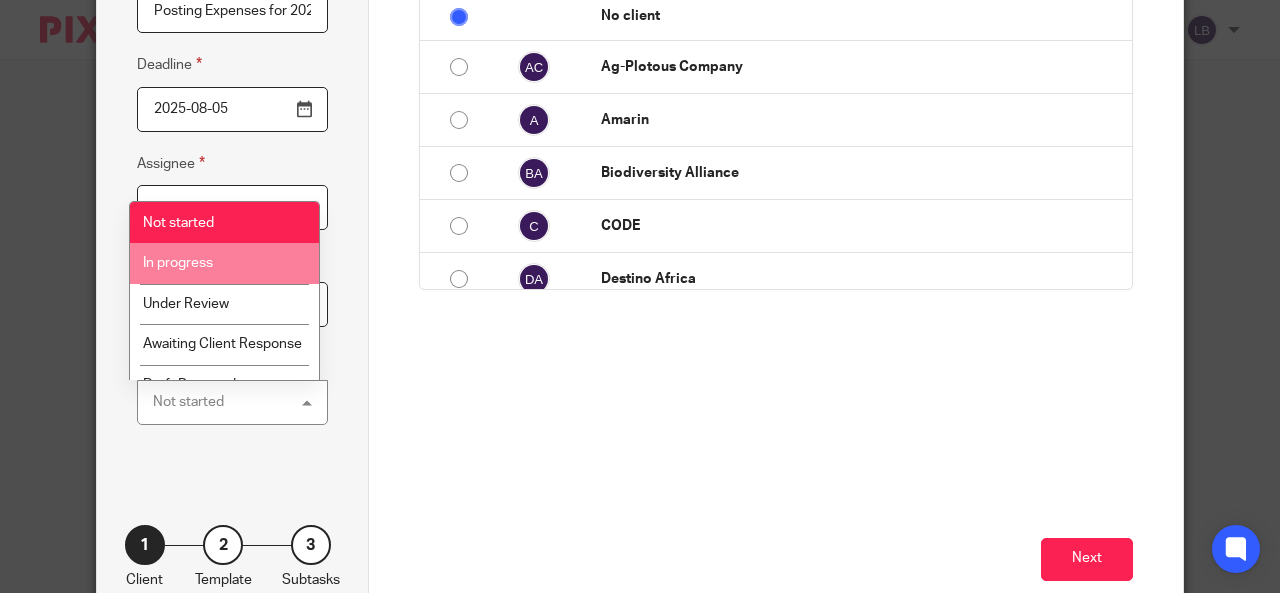 click on "In progress" at bounding box center (178, 263) 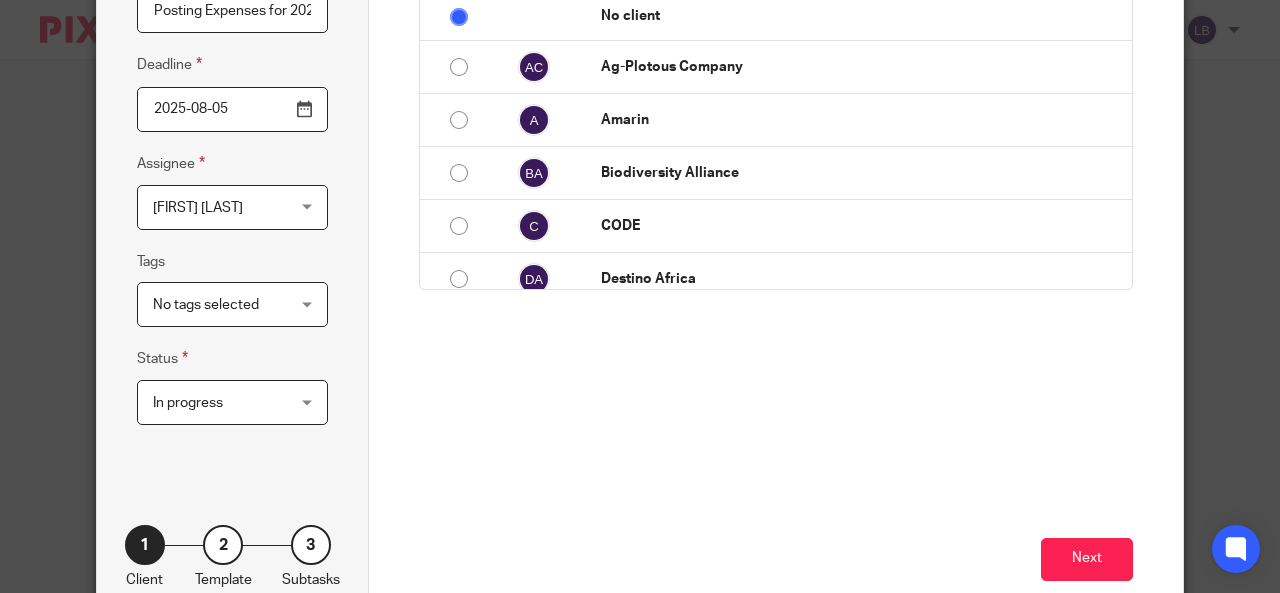 click on "In progress
In progress" at bounding box center (232, 402) 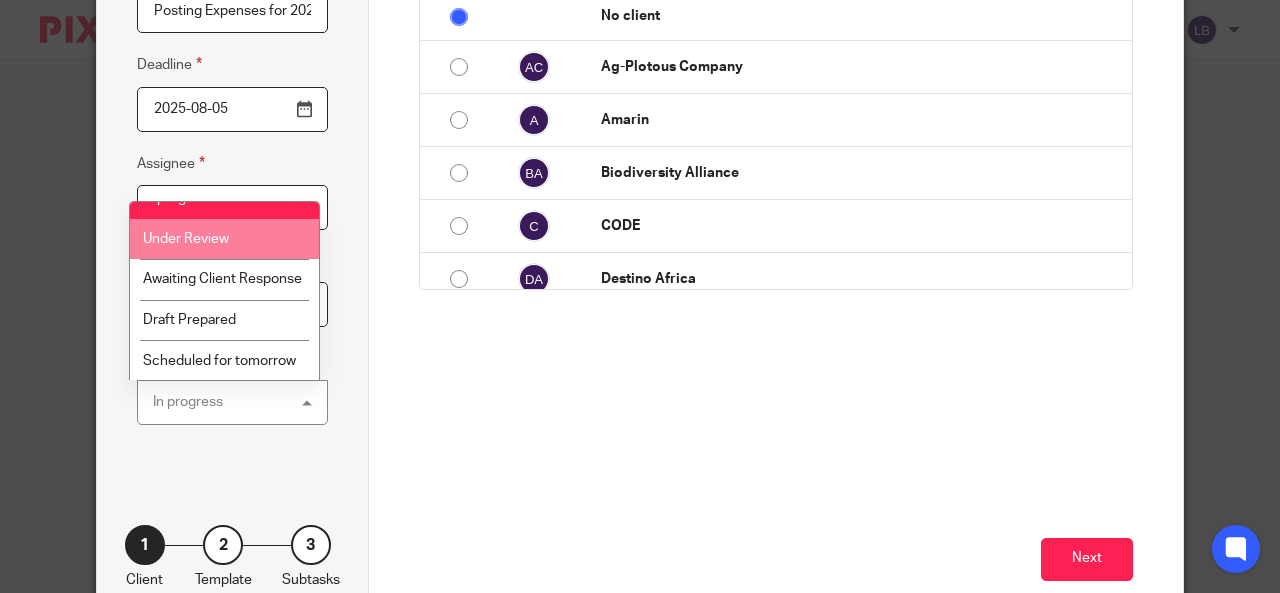 scroll, scrollTop: 106, scrollLeft: 0, axis: vertical 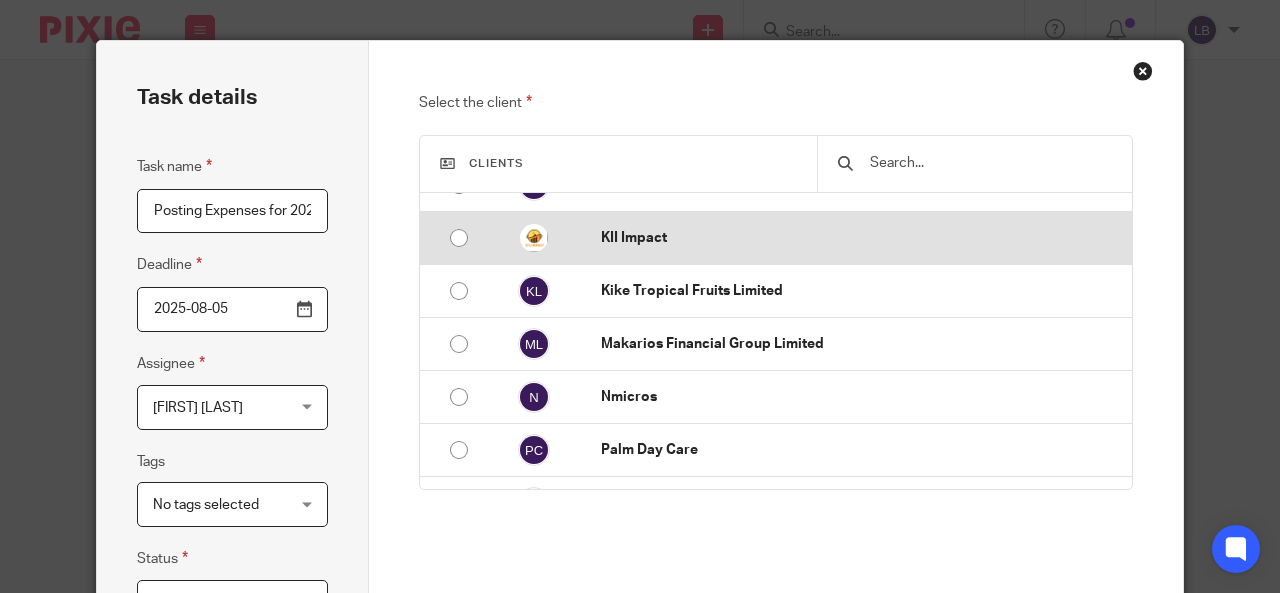 click at bounding box center [459, 238] 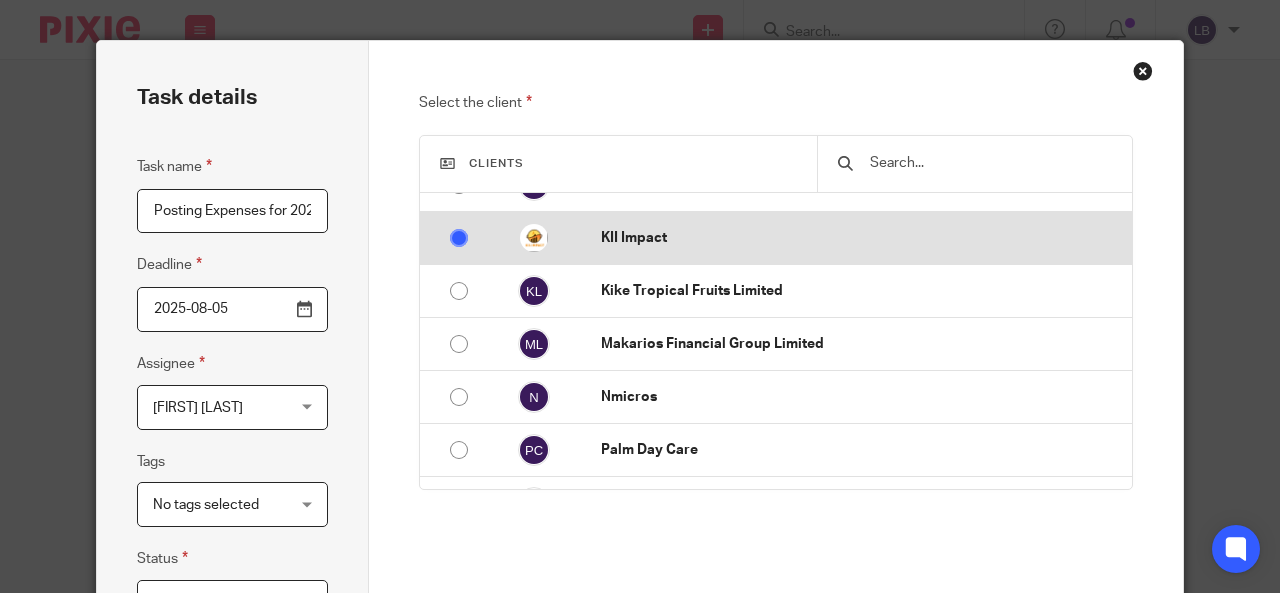 radio on "false" 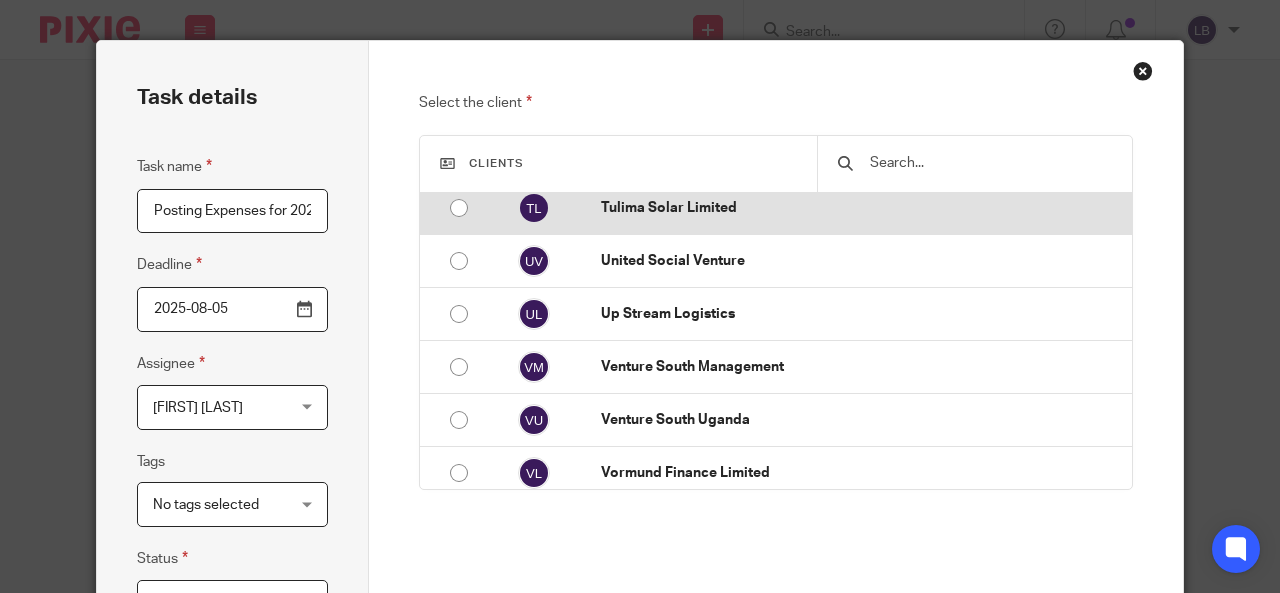 scroll, scrollTop: 1067, scrollLeft: 0, axis: vertical 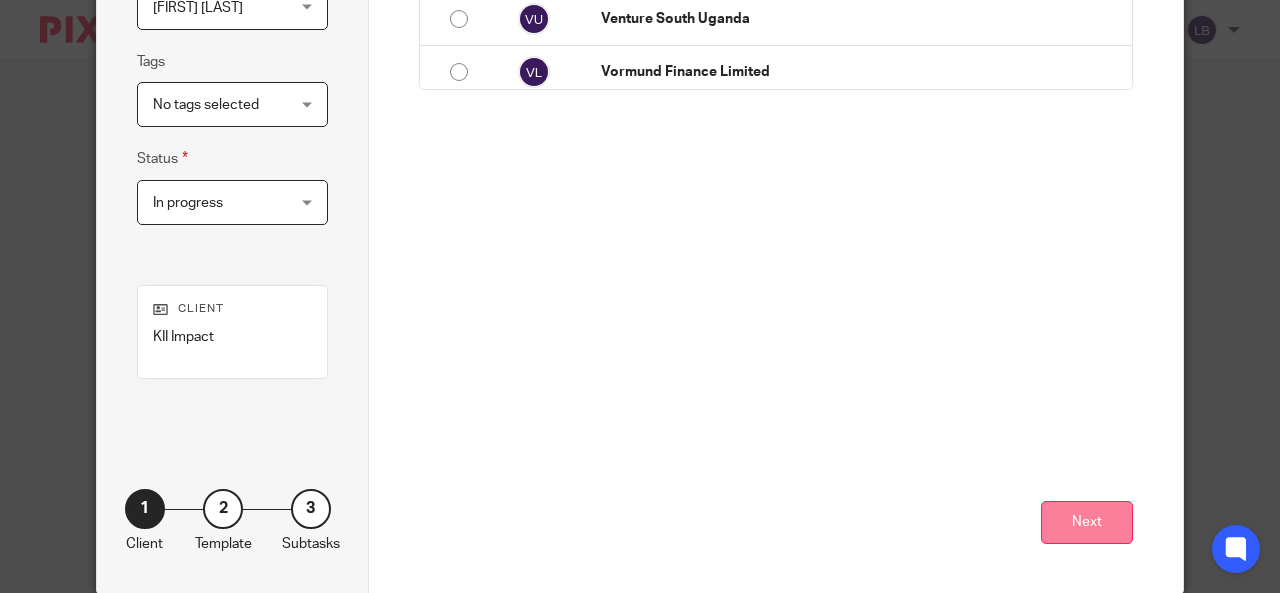 click on "Next" at bounding box center (1087, 522) 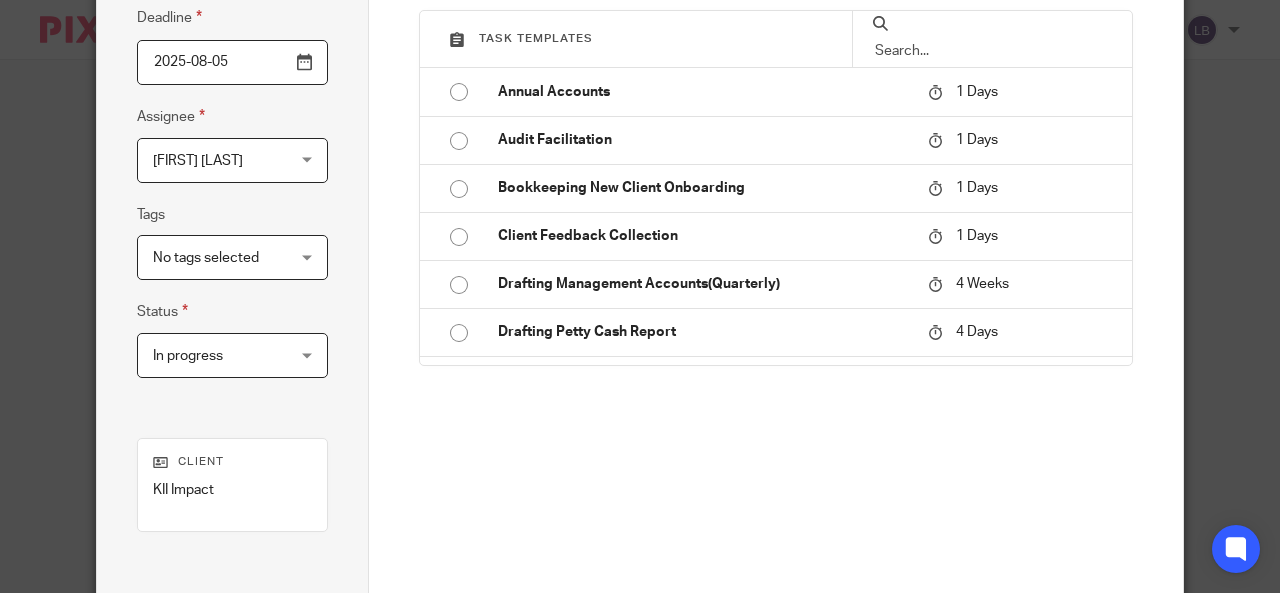 scroll, scrollTop: 200, scrollLeft: 0, axis: vertical 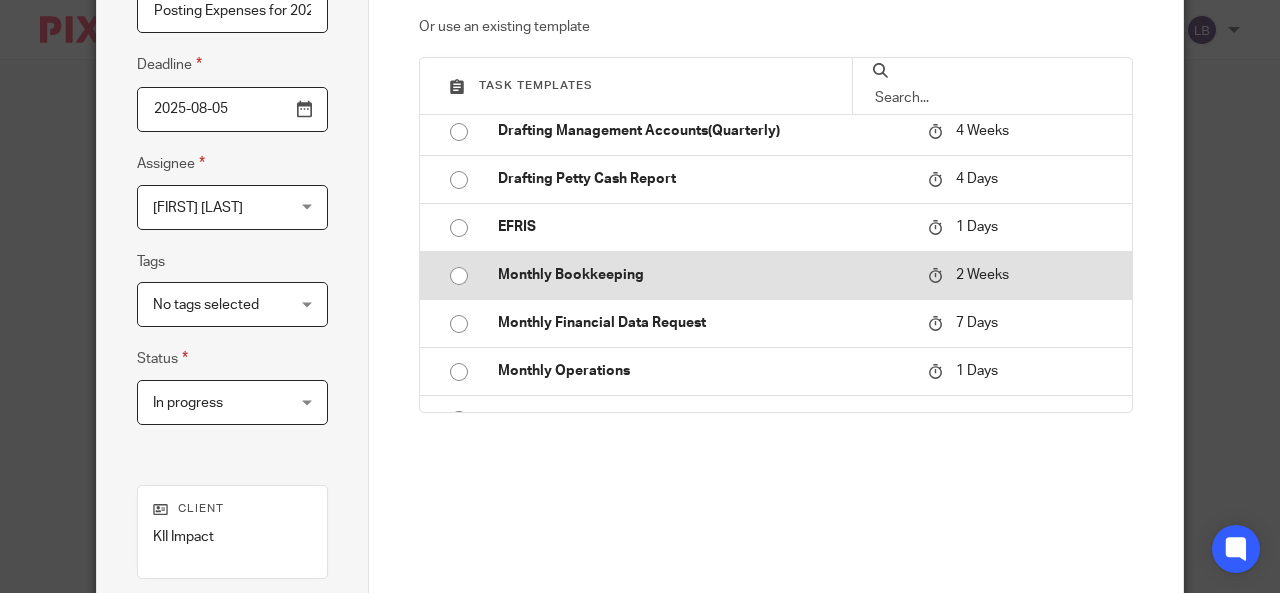 click at bounding box center [459, 276] 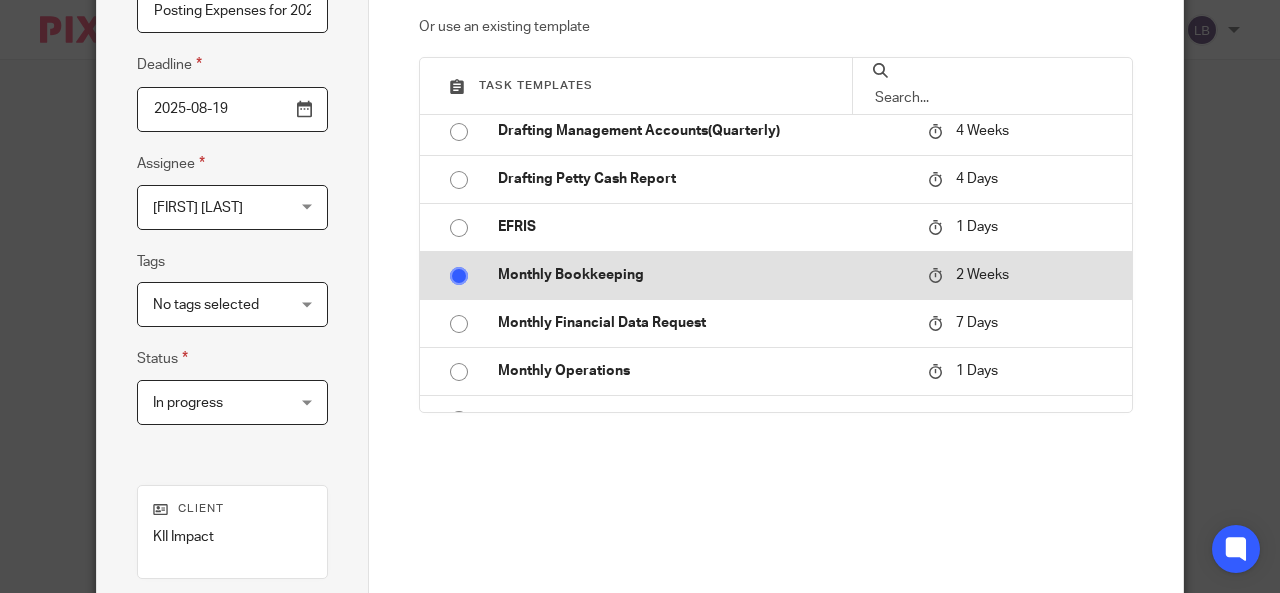 checkbox on "false" 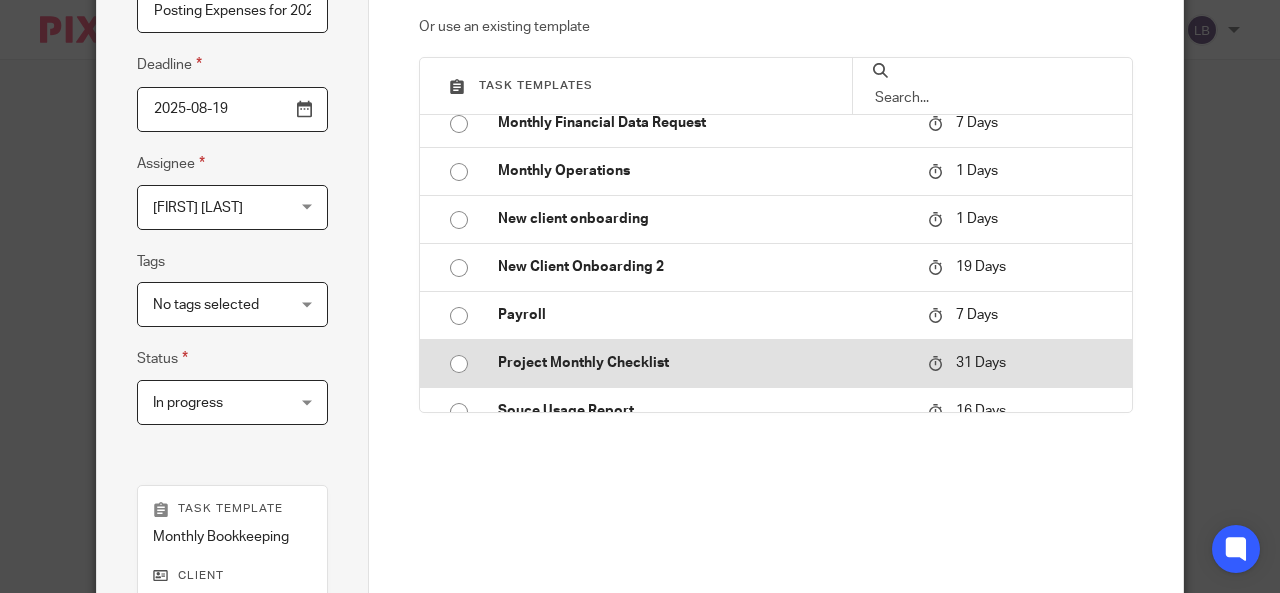 scroll, scrollTop: 711, scrollLeft: 0, axis: vertical 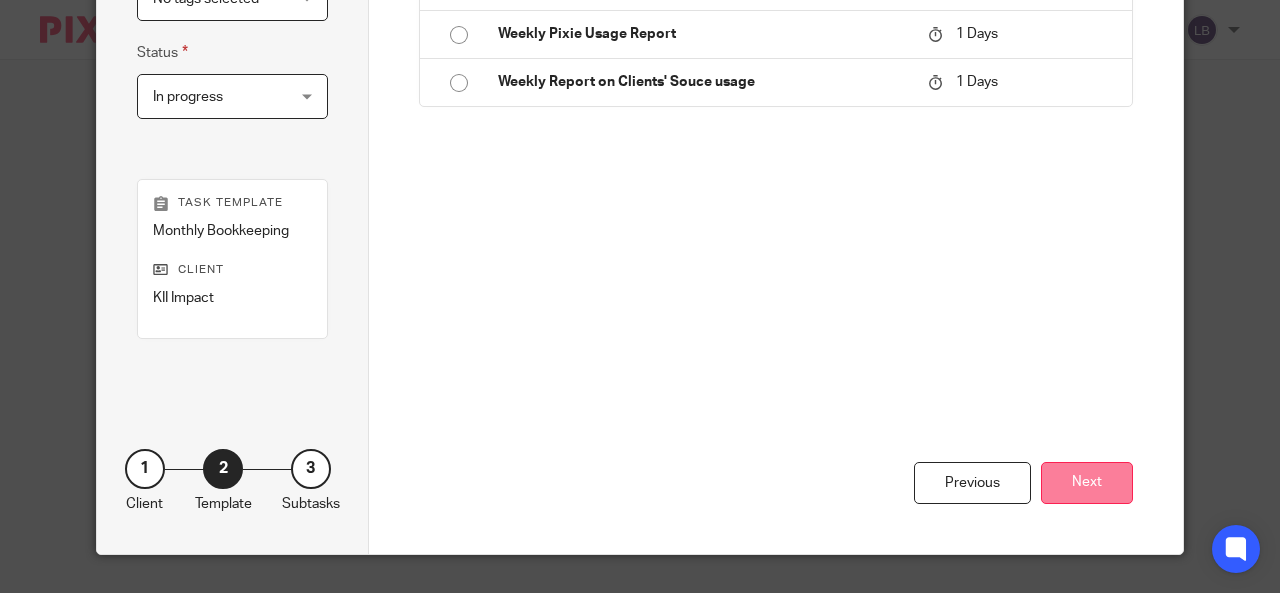 click on "Next" at bounding box center [1087, 483] 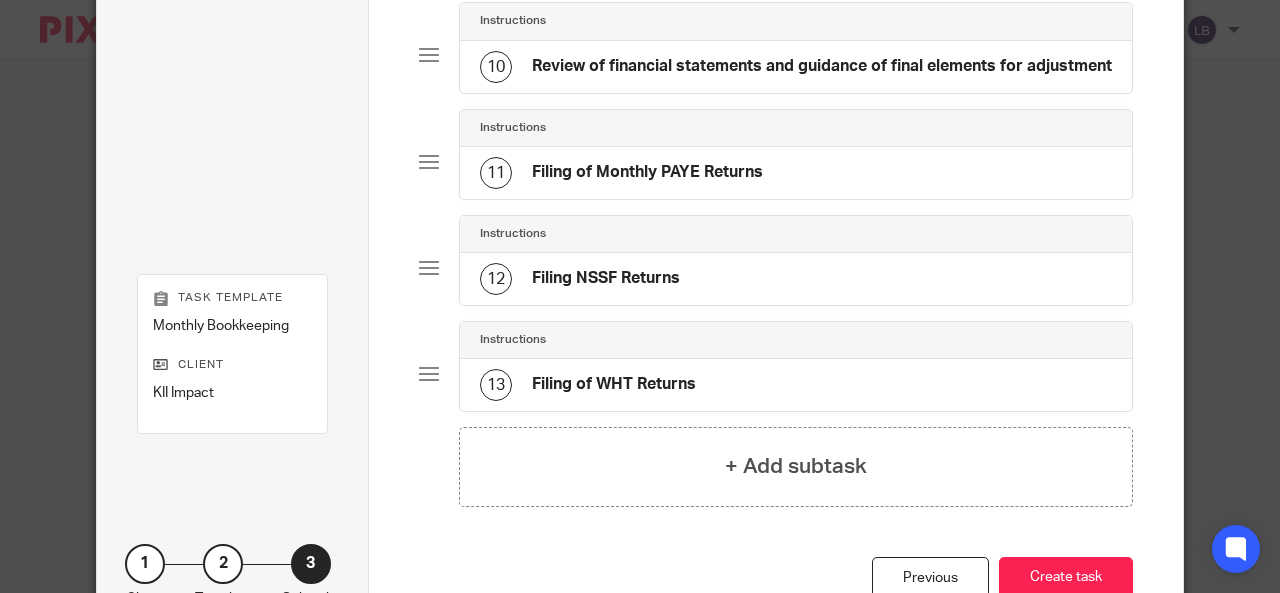 scroll, scrollTop: 1200, scrollLeft: 0, axis: vertical 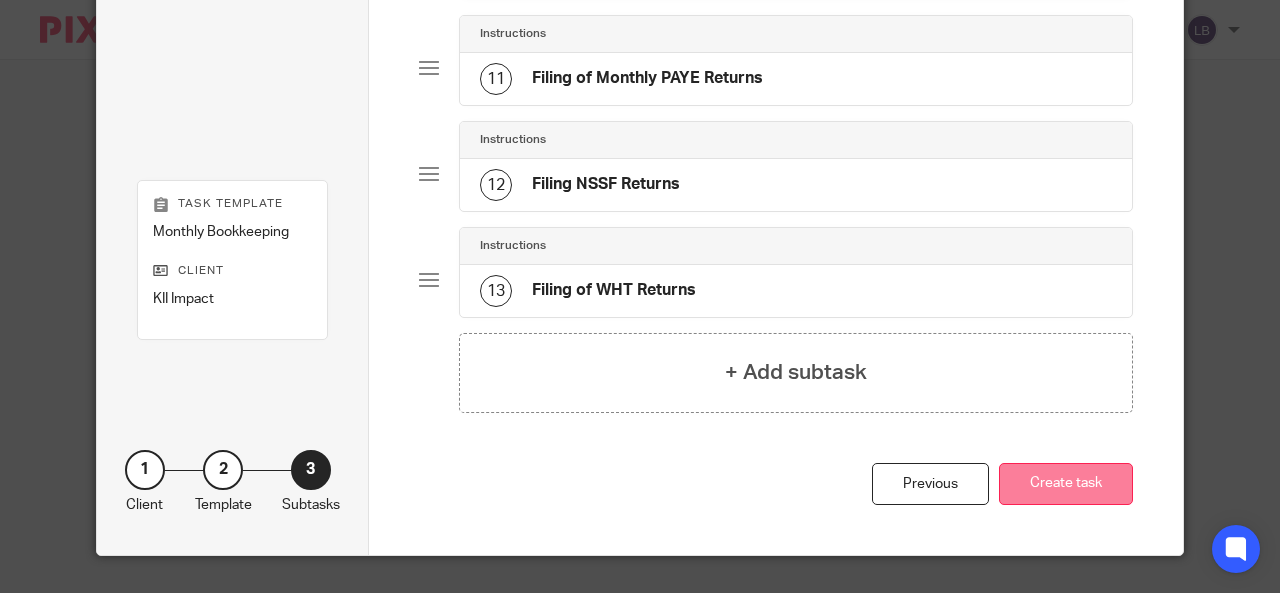 click on "Create task" at bounding box center (1066, 484) 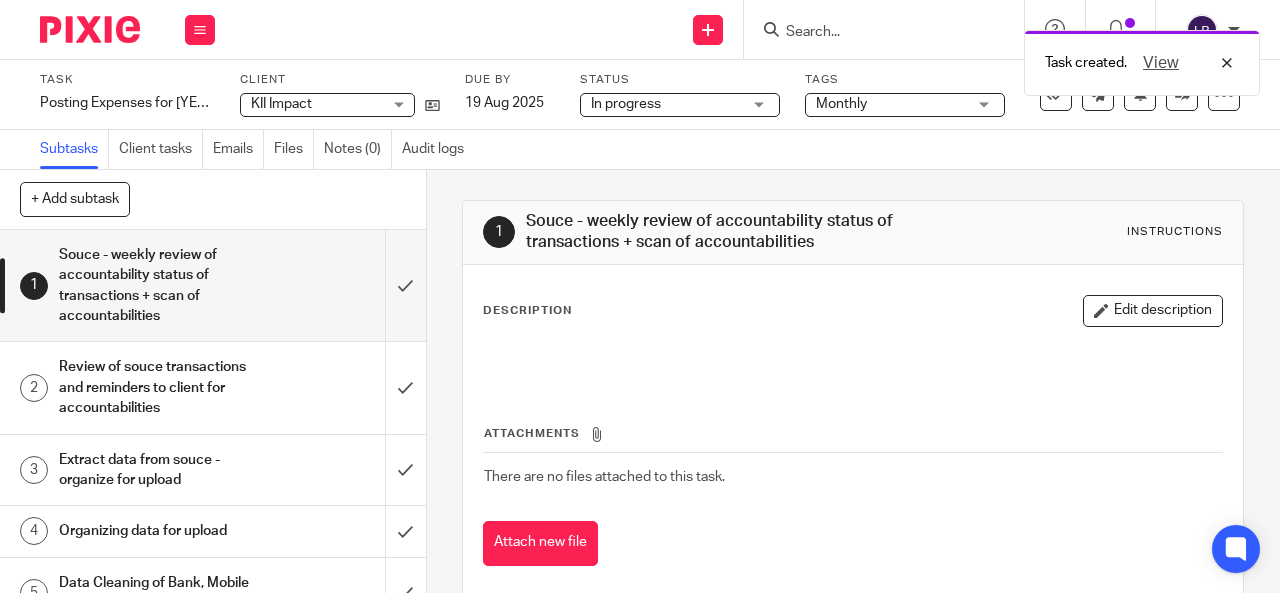 scroll, scrollTop: 0, scrollLeft: 0, axis: both 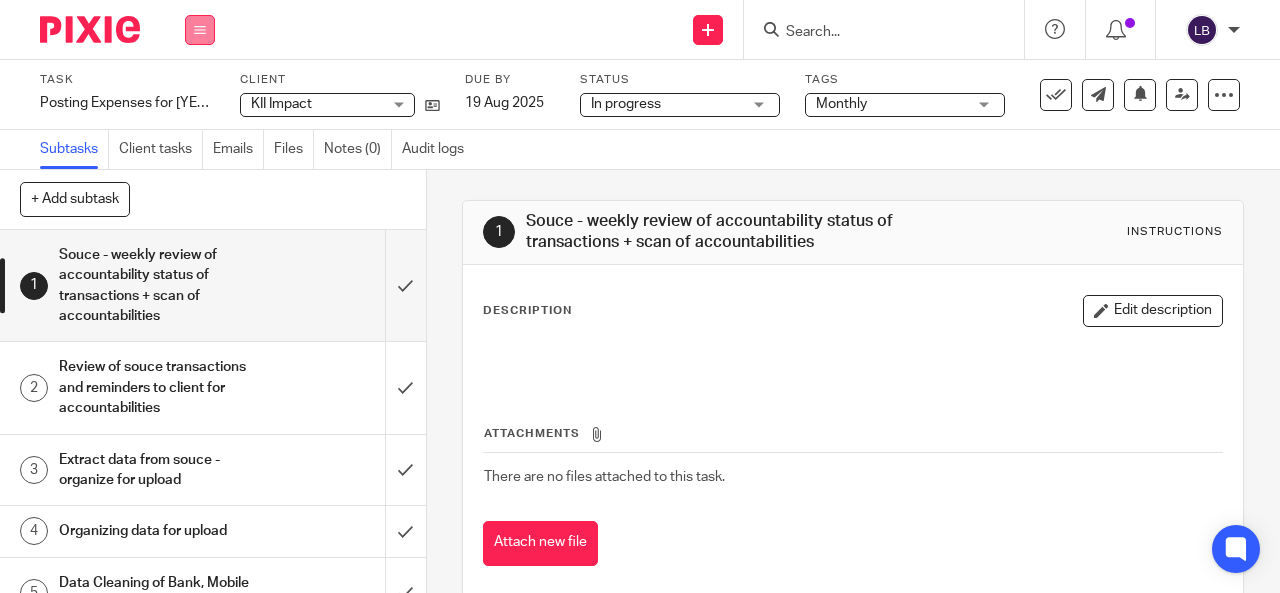 click at bounding box center (200, 30) 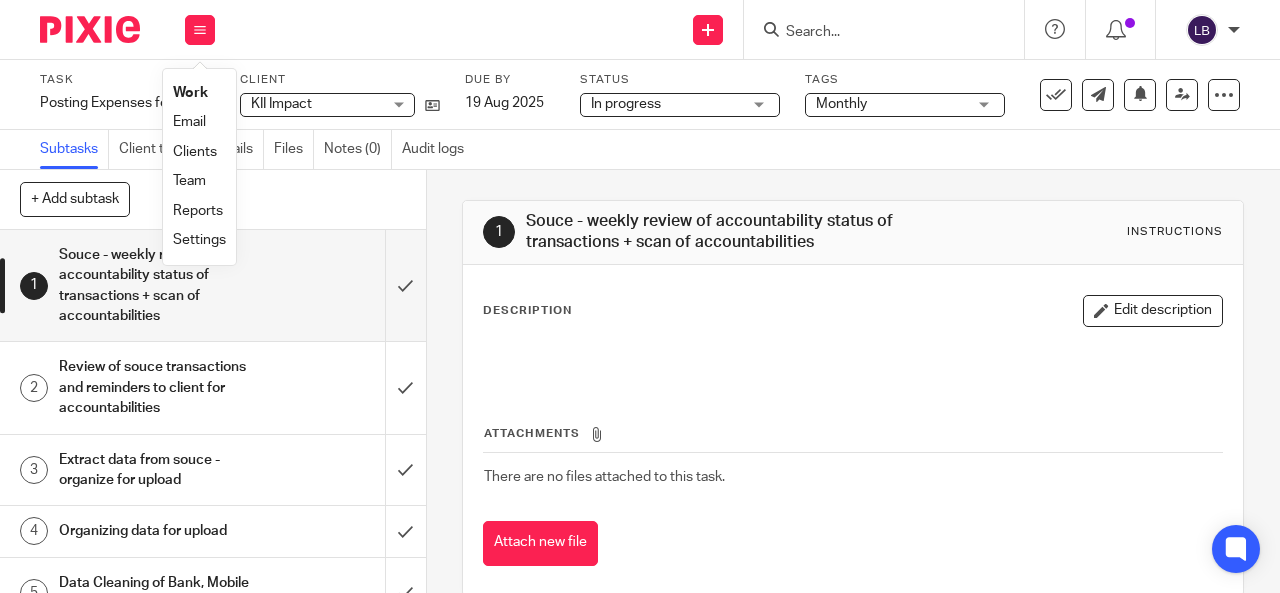 click on "Work" at bounding box center [190, 93] 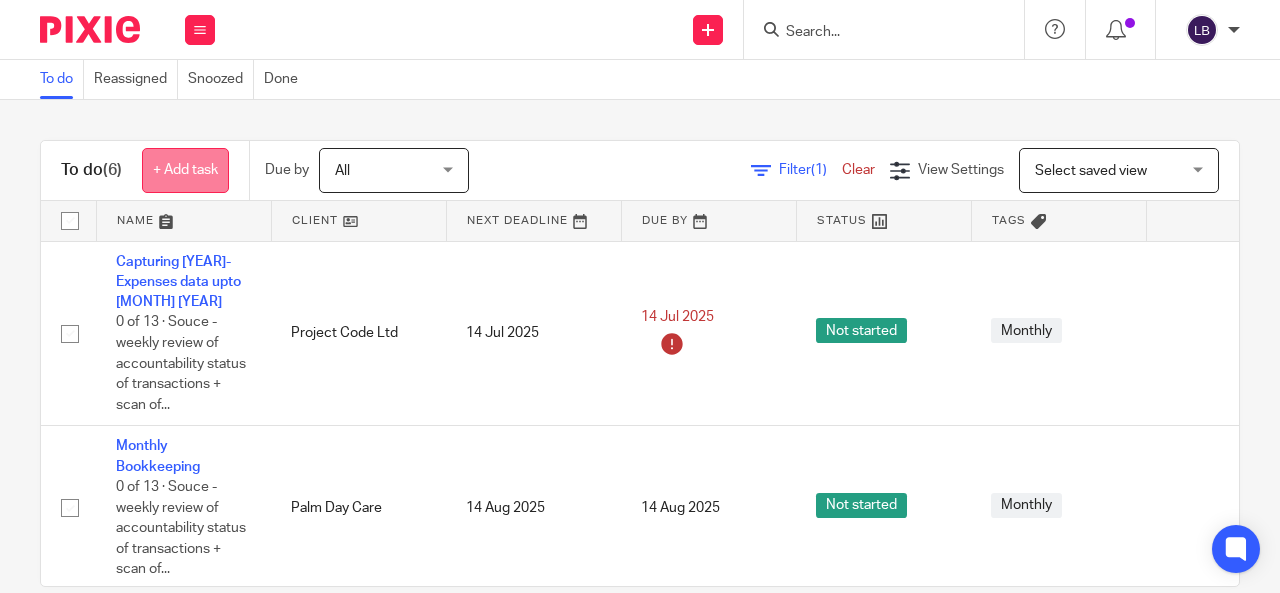 scroll, scrollTop: 0, scrollLeft: 0, axis: both 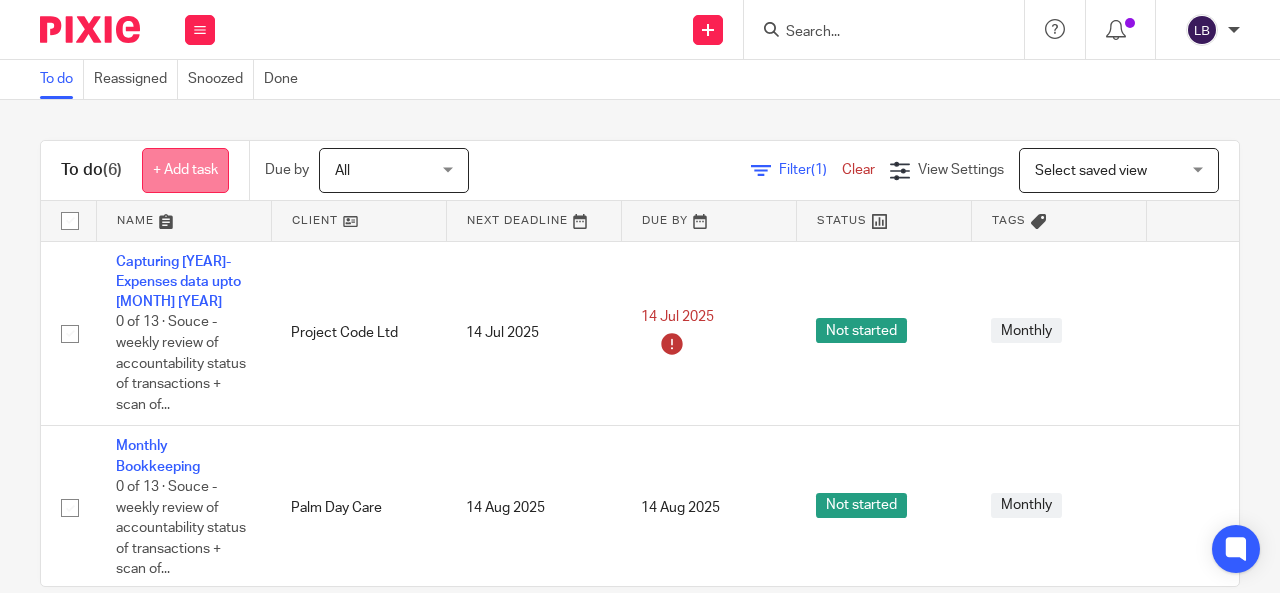 click on "+ Add task" at bounding box center (185, 170) 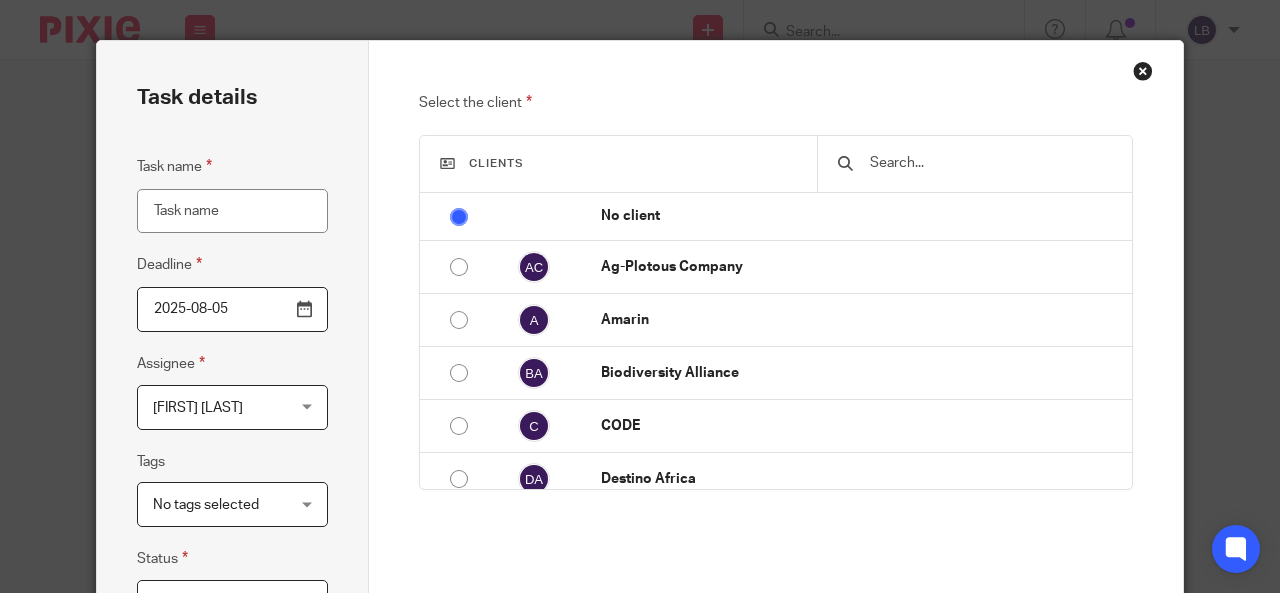 scroll, scrollTop: 0, scrollLeft: 0, axis: both 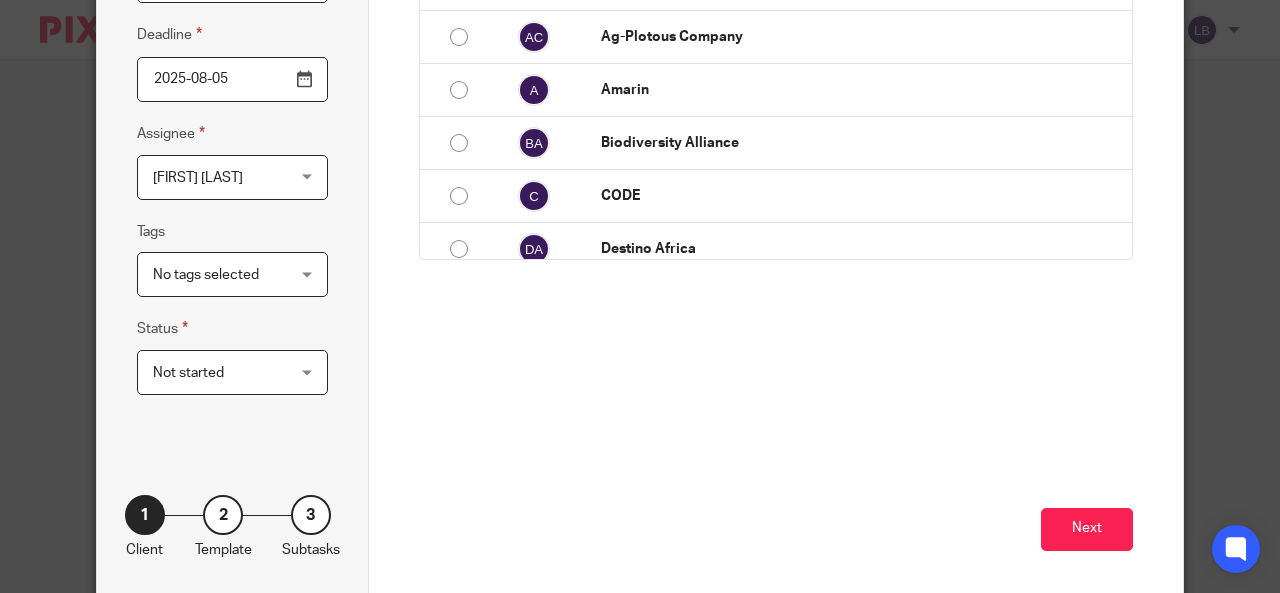 type on "Categorizing and clearing suspense transactions" 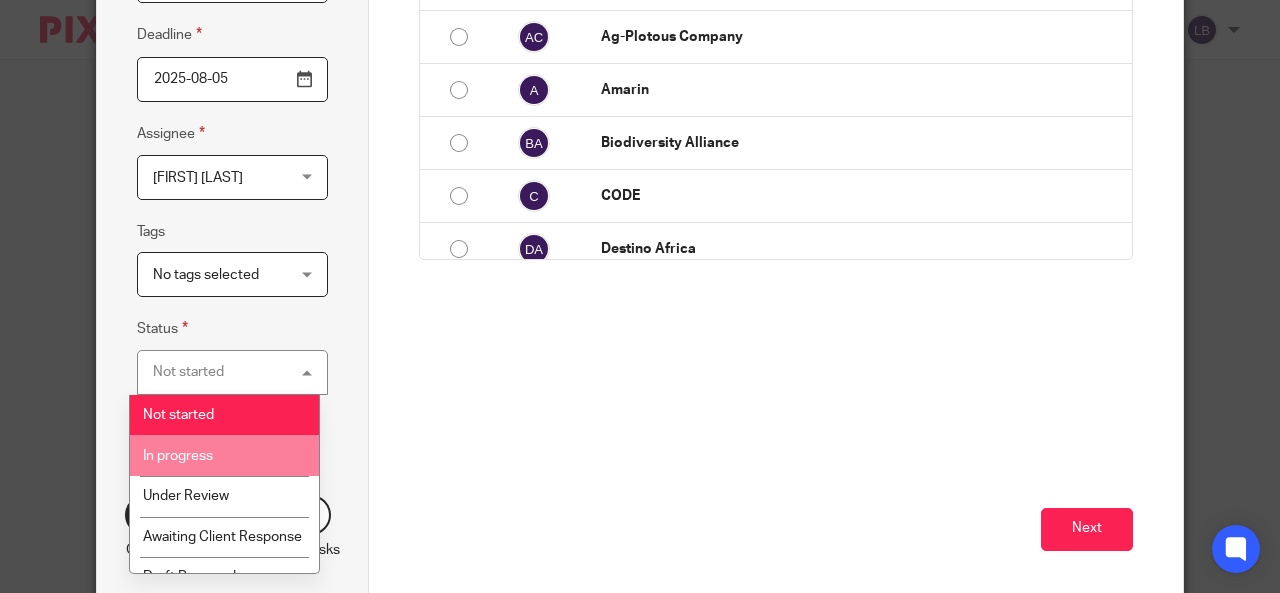 click on "In progress" at bounding box center (224, 455) 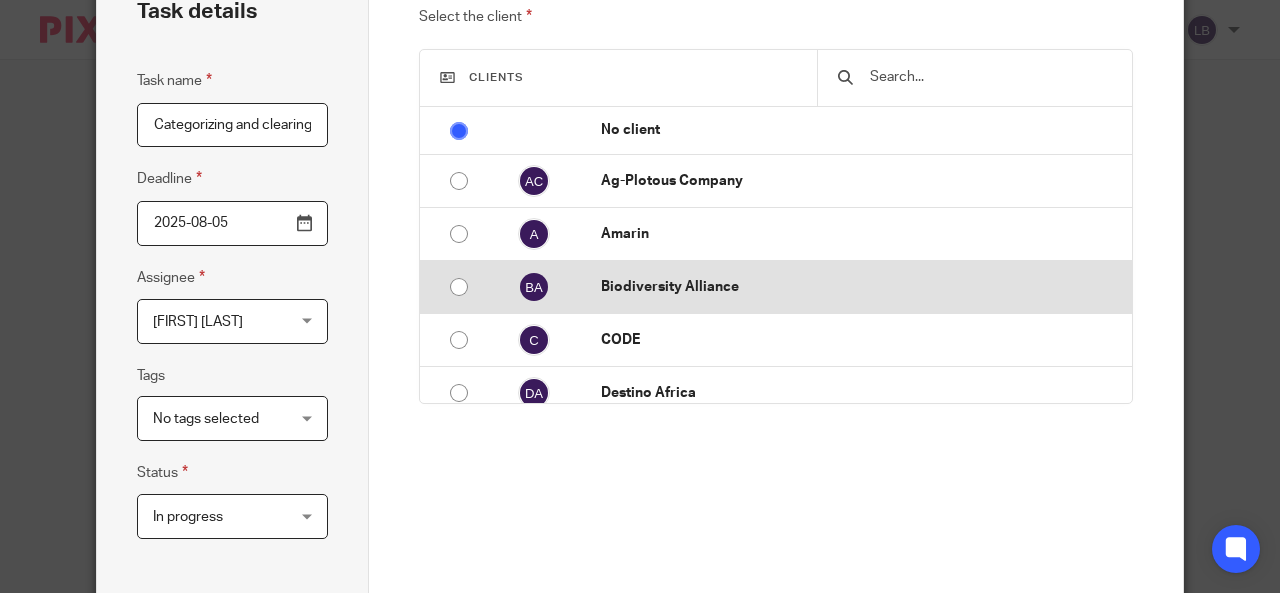 scroll, scrollTop: 30, scrollLeft: 0, axis: vertical 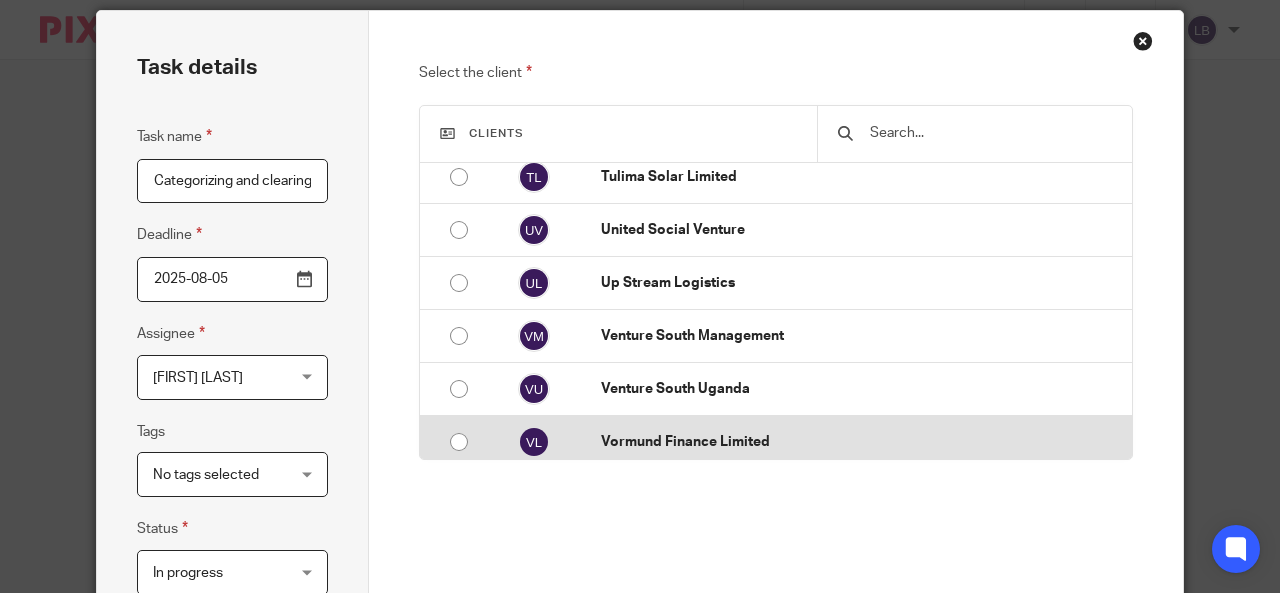 click at bounding box center [459, 442] 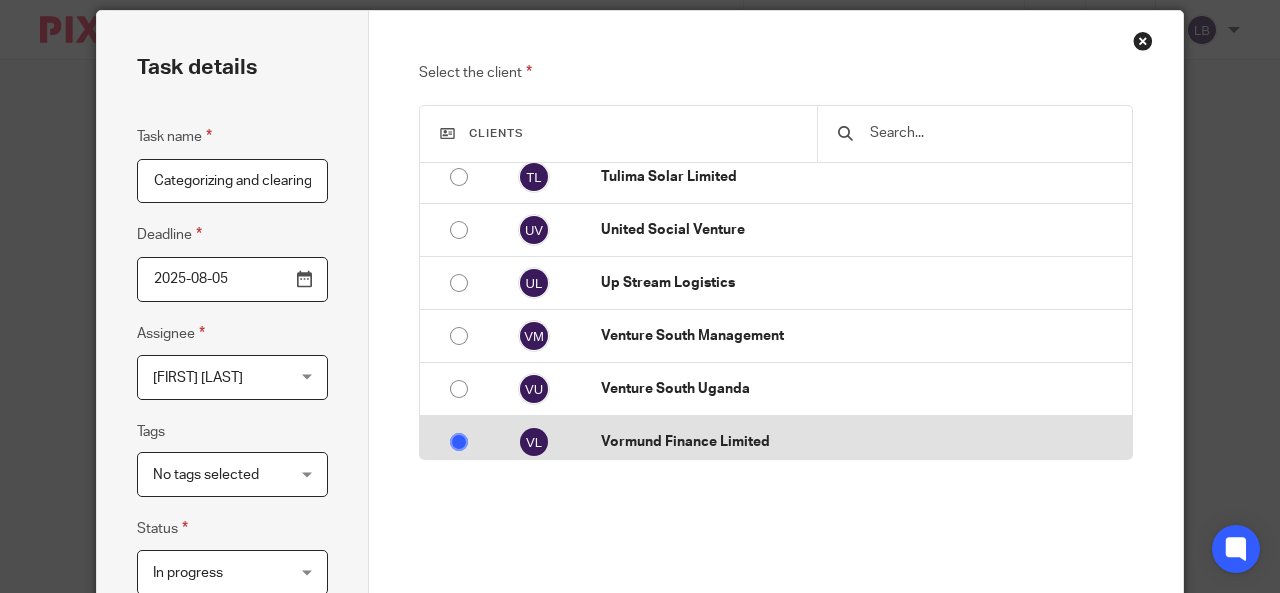 radio on "false" 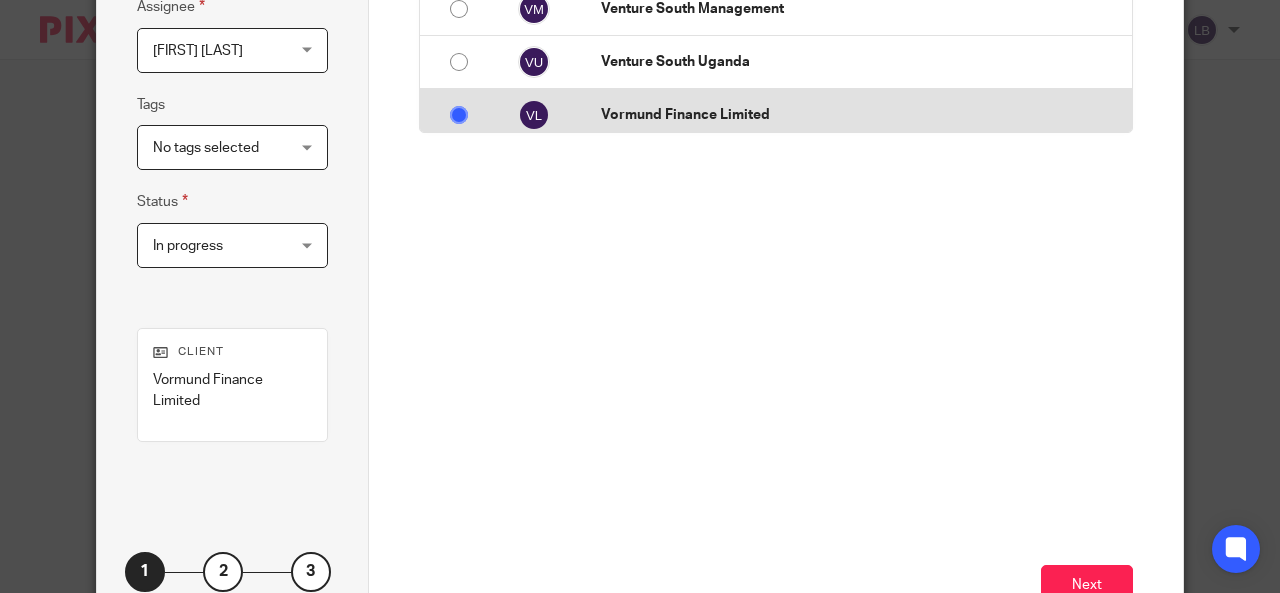 scroll, scrollTop: 460, scrollLeft: 0, axis: vertical 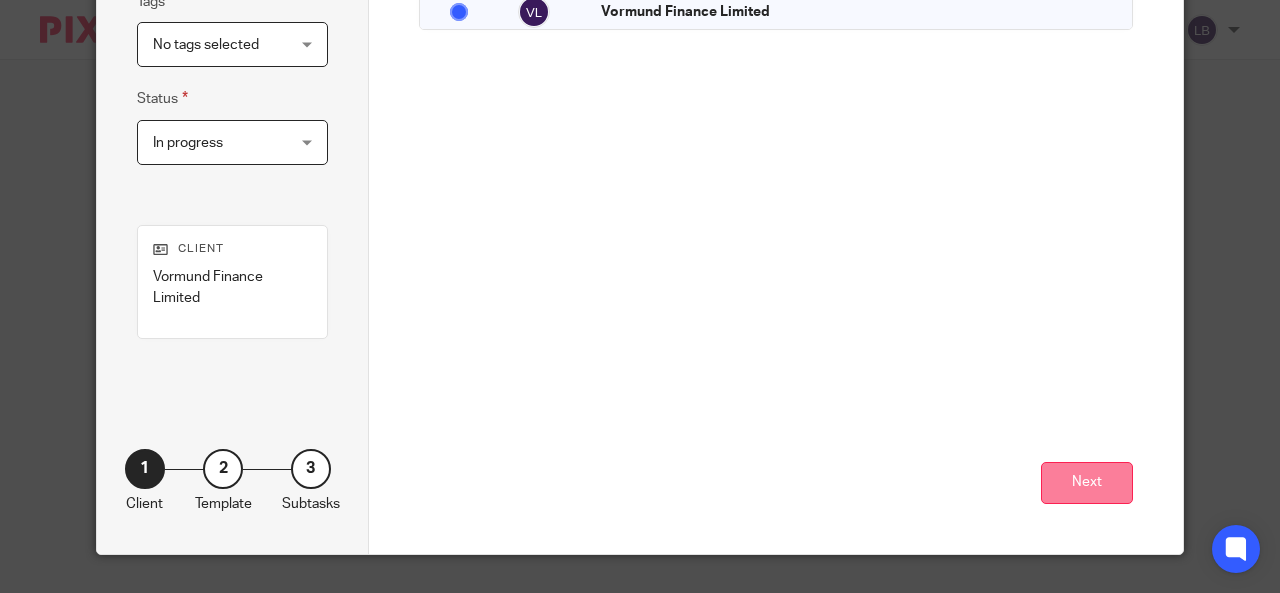 click on "Next" at bounding box center [1087, 483] 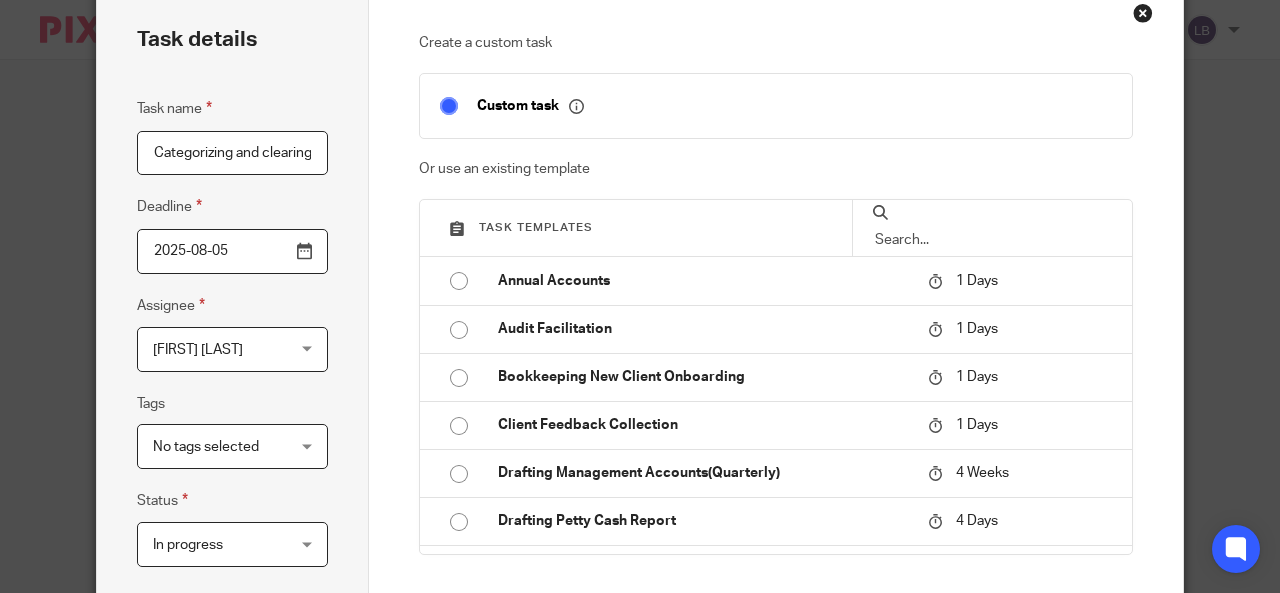 scroll, scrollTop: 0, scrollLeft: 0, axis: both 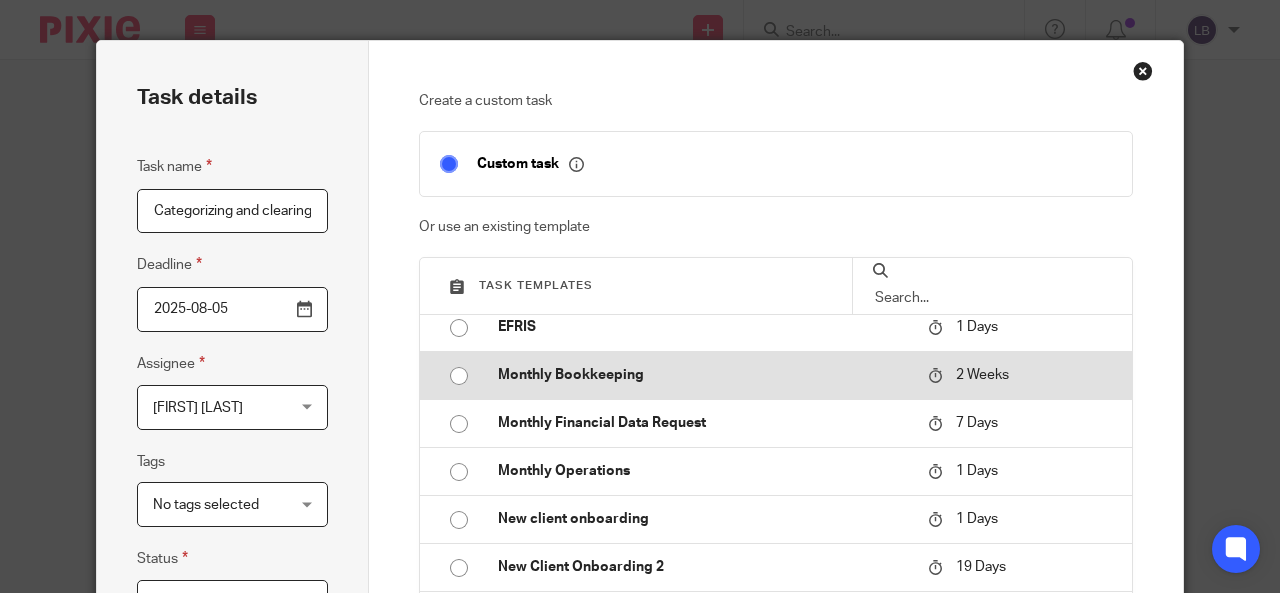 click at bounding box center [459, 376] 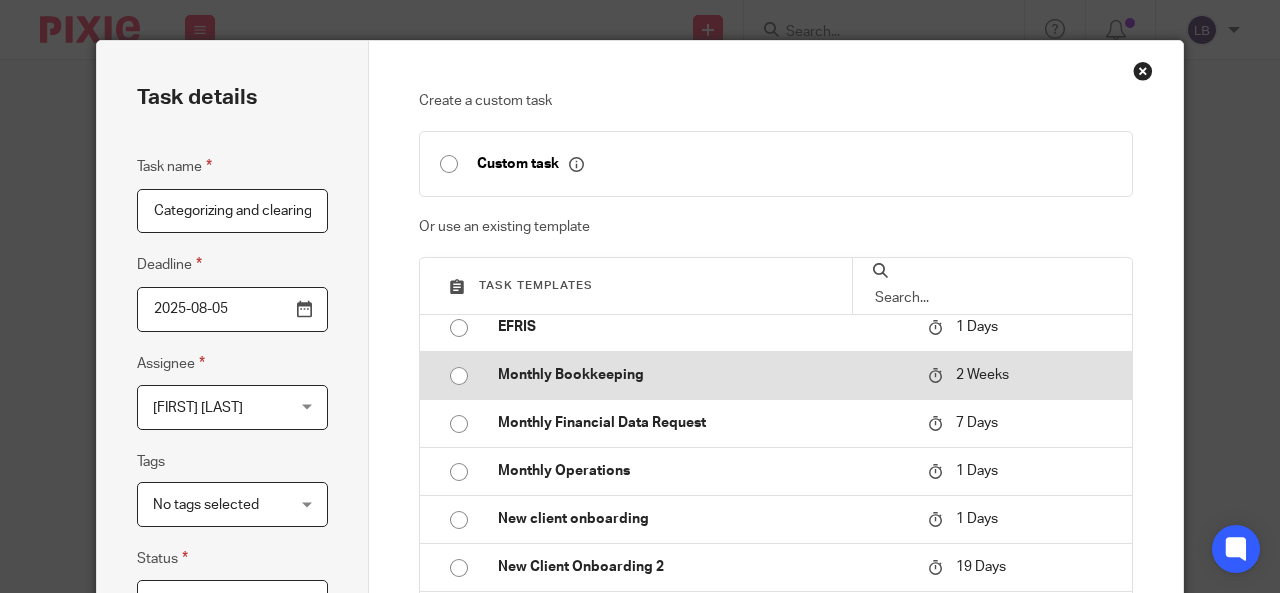 type on "2025-08-19" 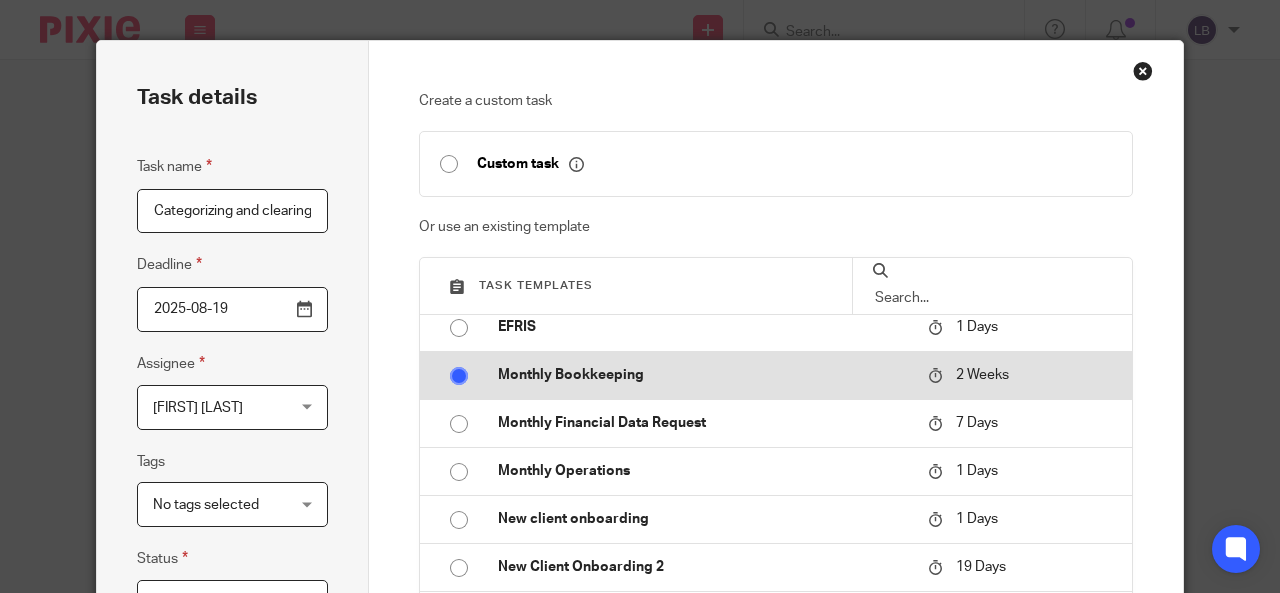 checkbox on "false" 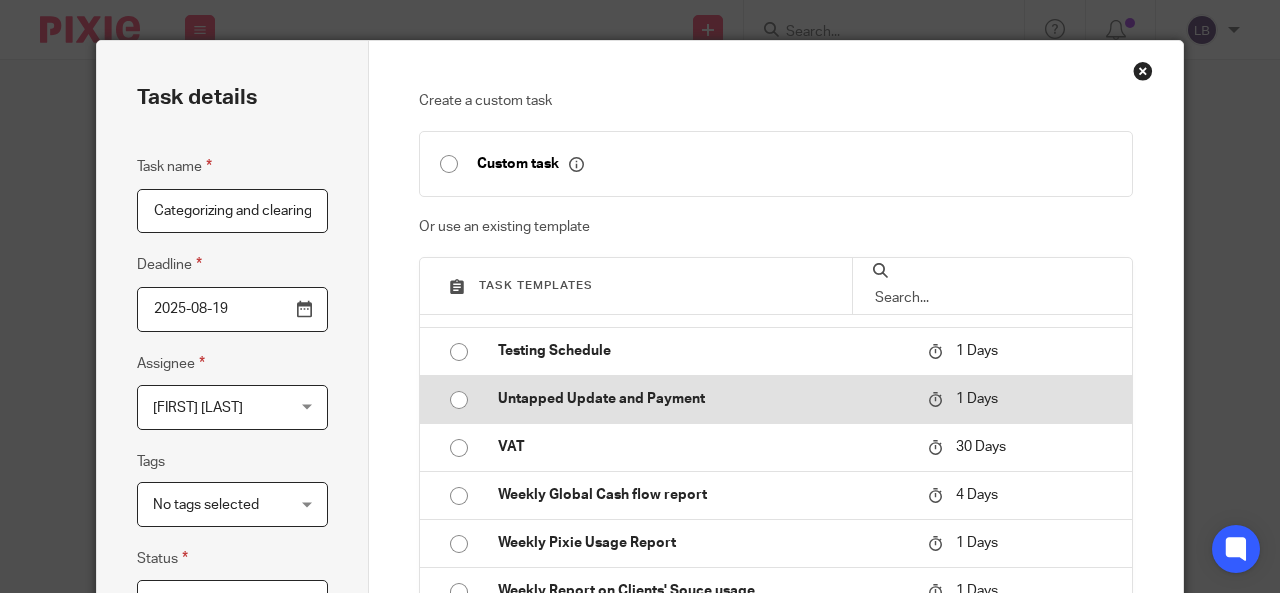 scroll, scrollTop: 711, scrollLeft: 0, axis: vertical 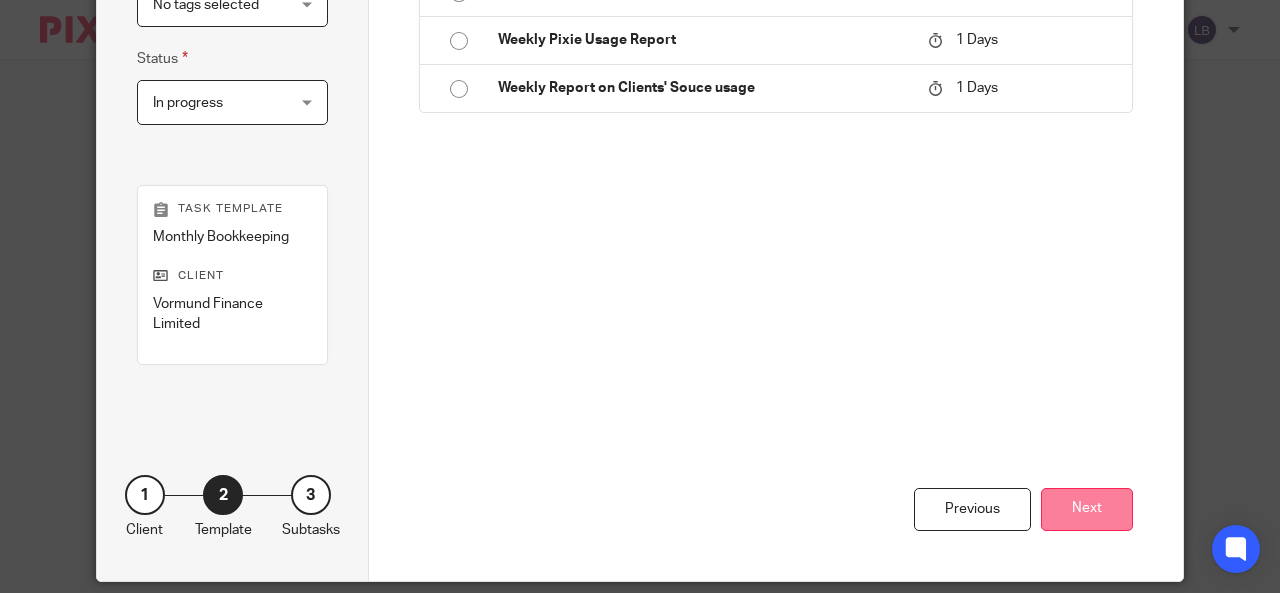 click on "Next" at bounding box center [1087, 509] 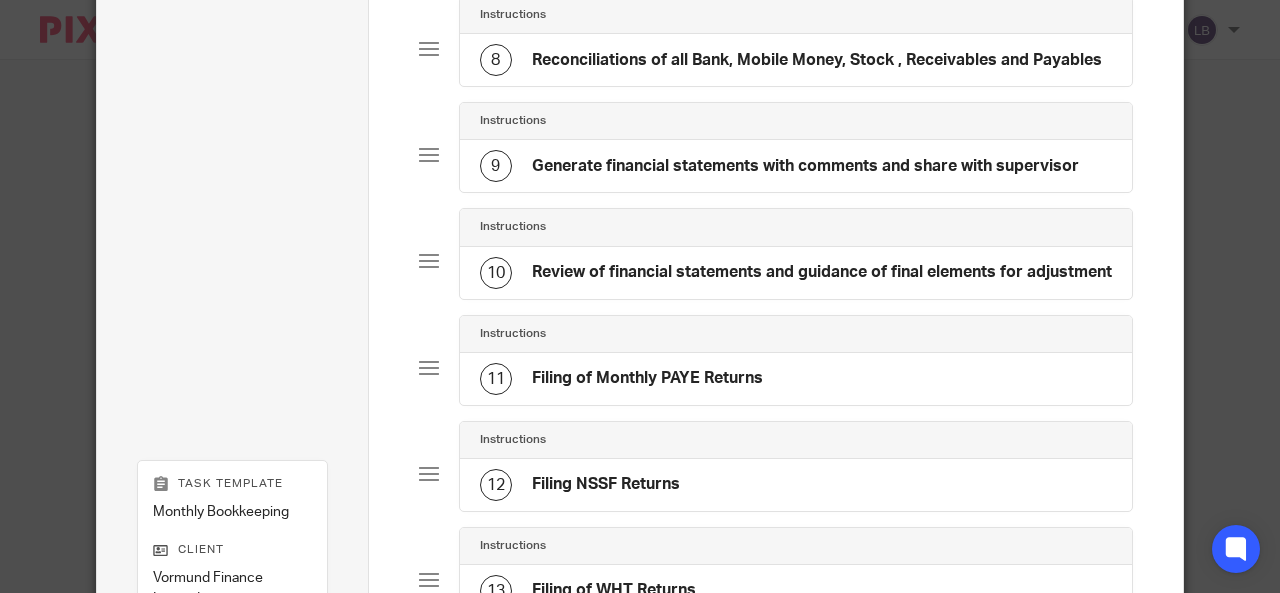 scroll, scrollTop: 1200, scrollLeft: 0, axis: vertical 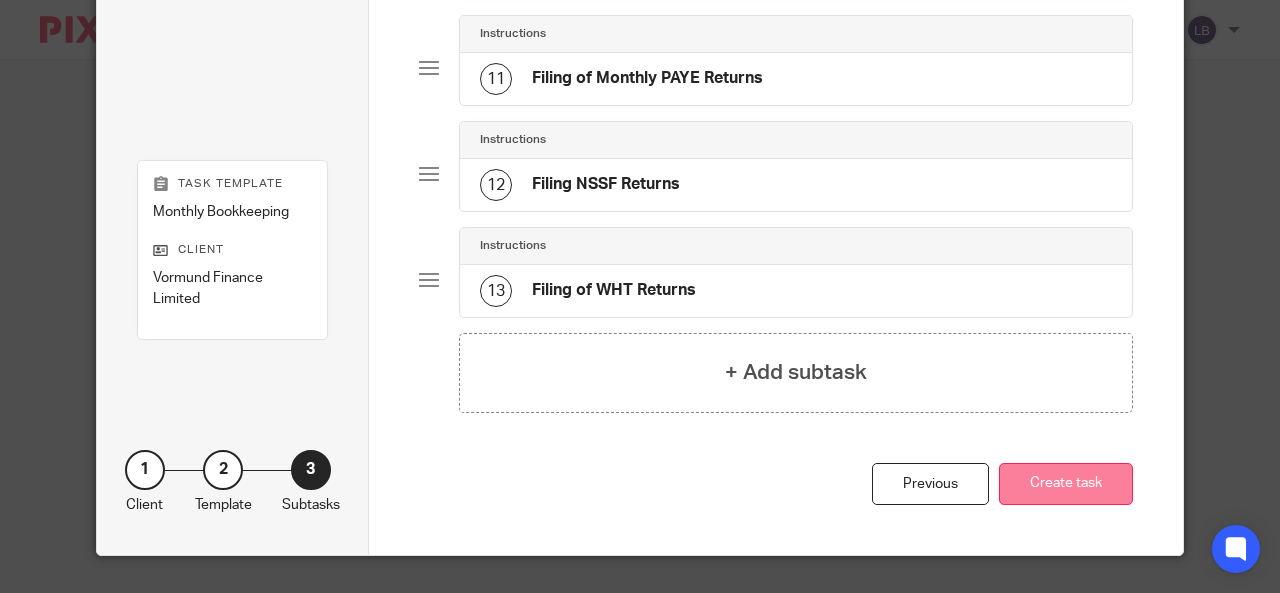 click on "Create task" at bounding box center [1066, 484] 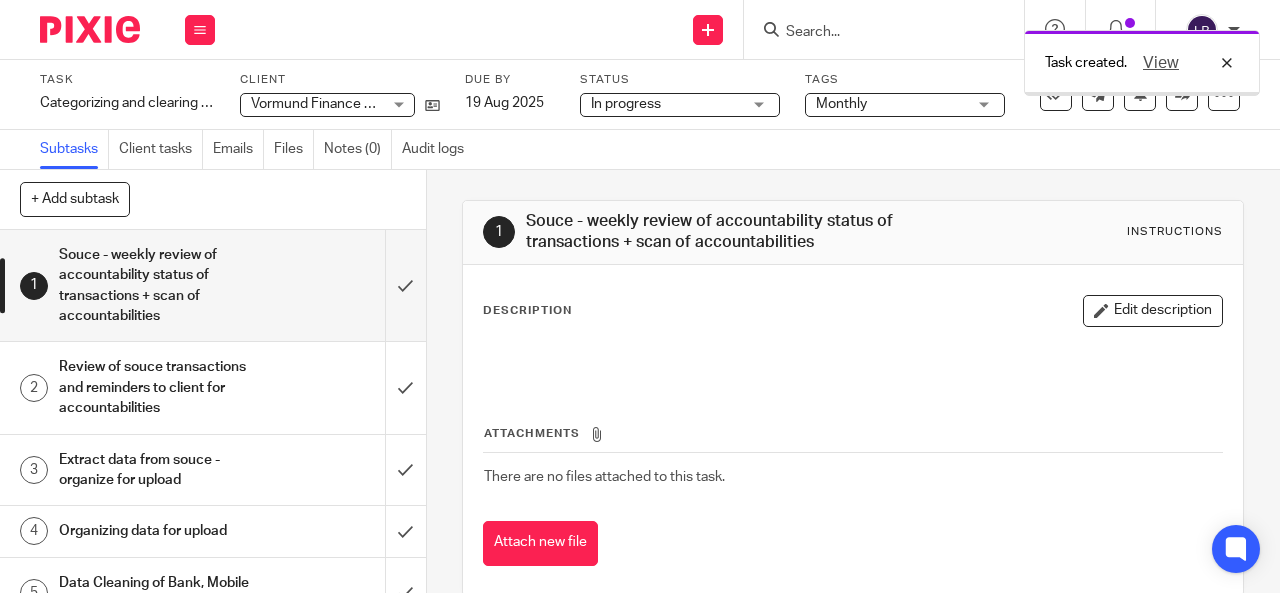scroll, scrollTop: 0, scrollLeft: 0, axis: both 